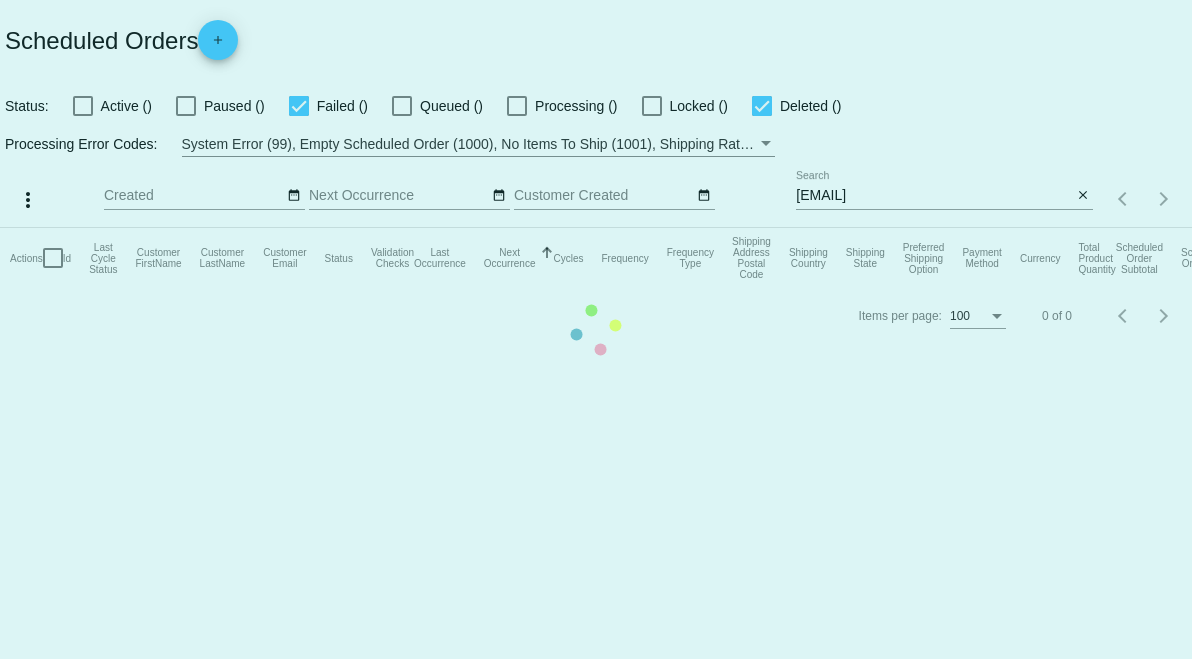 scroll, scrollTop: 0, scrollLeft: 0, axis: both 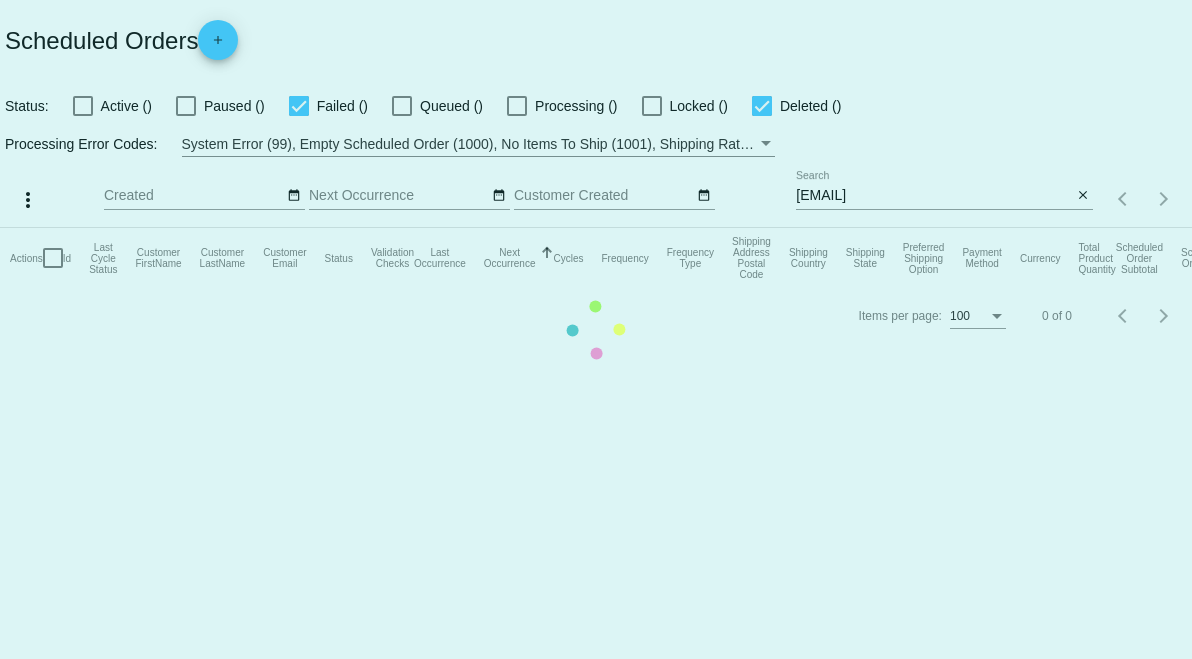 click on "Actions
Id   Last Cycle Status   Customer FirstName   Customer LastName   Customer Email   Status   Validation Checks   Last Occurrence   Next Occurrence   Sorted by NextOccurrenceUtc ascending  Cycles   Frequency   Frequency Type   Shipping Address Postal Code
Shipping Country
Shipping State
Preferred Shipping Option
Payment Method   Currency   Total Product Quantity   Scheduled Order Subtotal
Scheduled Order LTV" 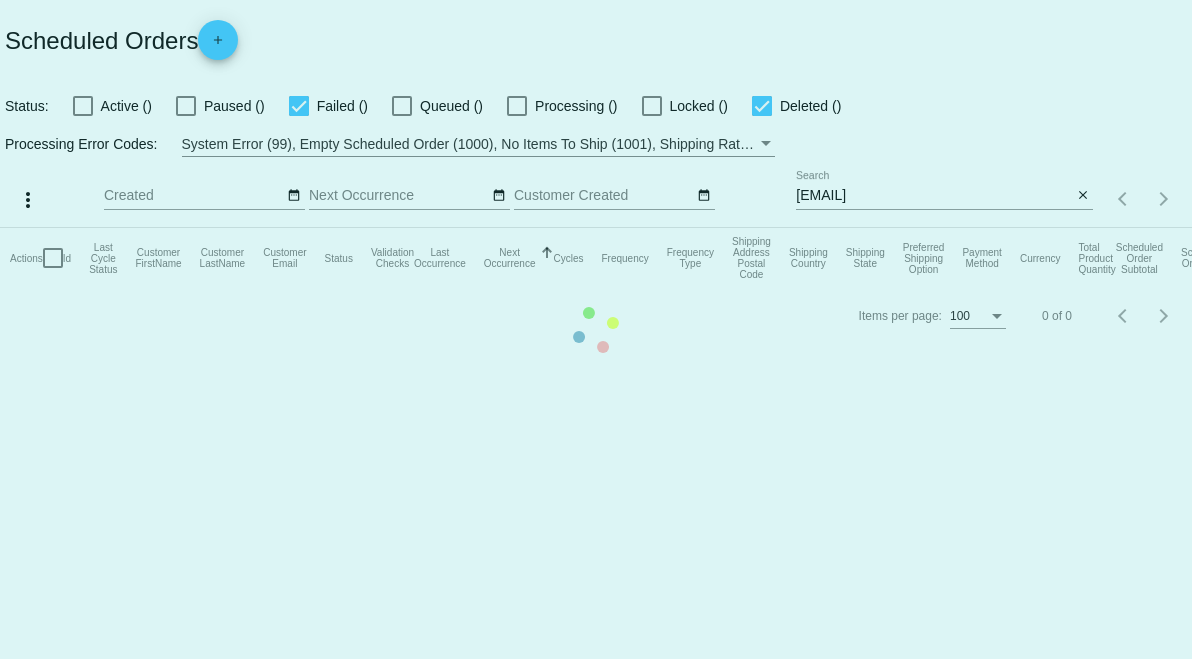 click on "Actions
Id   Last Cycle Status   Customer FirstName   Customer LastName   Customer Email   Status   Validation Checks   Last Occurrence   Next Occurrence   Sorted by NextOccurrenceUtc ascending  Cycles   Frequency   Frequency Type   Shipping Address Postal Code
Shipping Country
Shipping State
Preferred Shipping Option
Payment Method   Currency   Total Product Quantity   Scheduled Order Subtotal
Scheduled Order LTV" 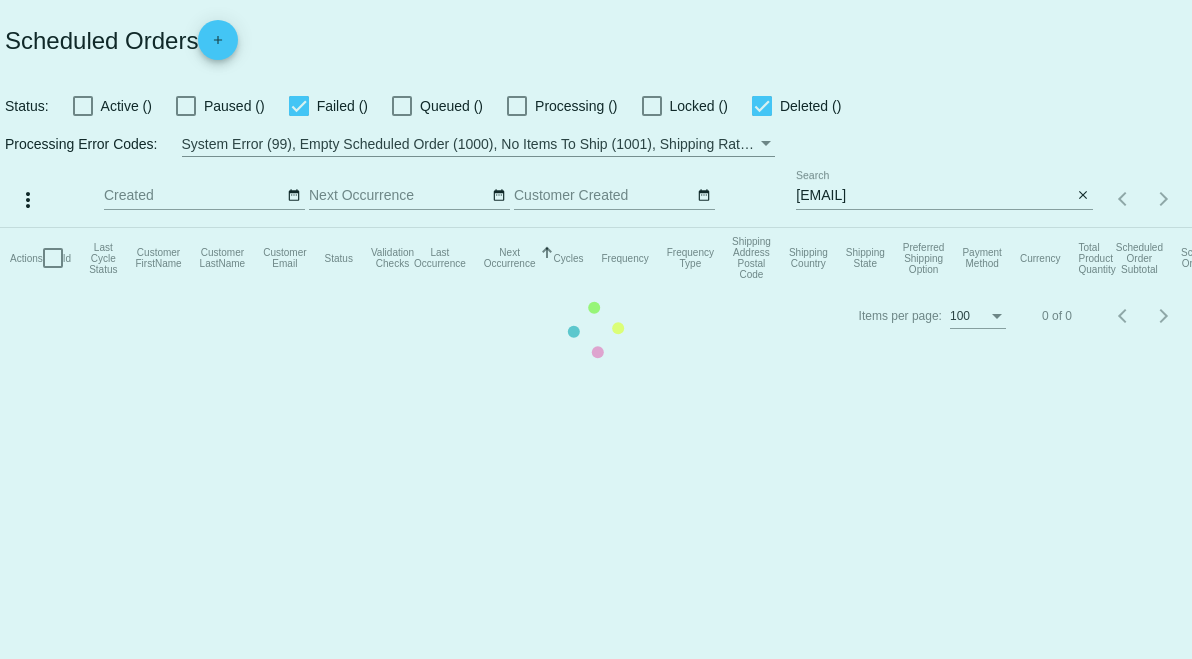 click on "Actions
Id   Last Cycle Status   Customer FirstName   Customer LastName   Customer Email   Status   Validation Checks   Last Occurrence   Next Occurrence   Sorted by NextOccurrenceUtc ascending  Cycles   Frequency   Frequency Type   Shipping Address Postal Code
Shipping Country
Shipping State
Preferred Shipping Option
Payment Method   Currency   Total Product Quantity   Scheduled Order Subtotal
Scheduled Order LTV" 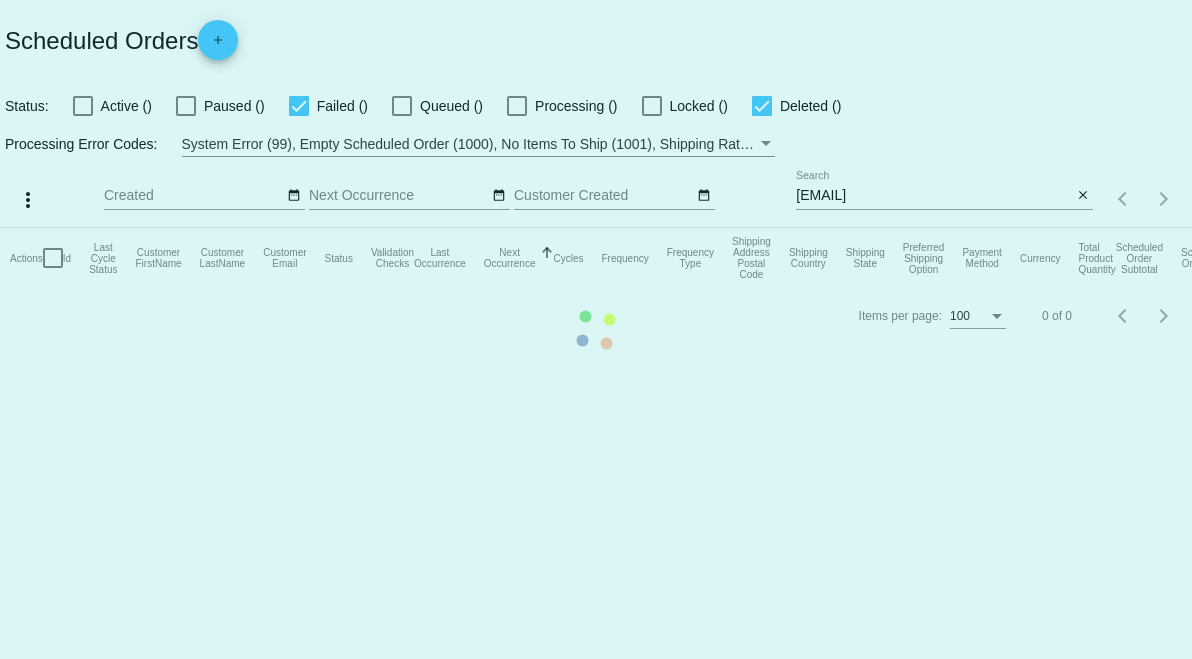 click on "Actions
Id   Last Cycle Status   Customer FirstName   Customer LastName   Customer Email   Status   Validation Checks   Last Occurrence   Next Occurrence   Sorted by NextOccurrenceUtc ascending  Cycles   Frequency   Frequency Type   Shipping Address Postal Code
Shipping Country
Shipping State
Preferred Shipping Option
Payment Method   Currency   Total Product Quantity   Scheduled Order Subtotal
Scheduled Order LTV" 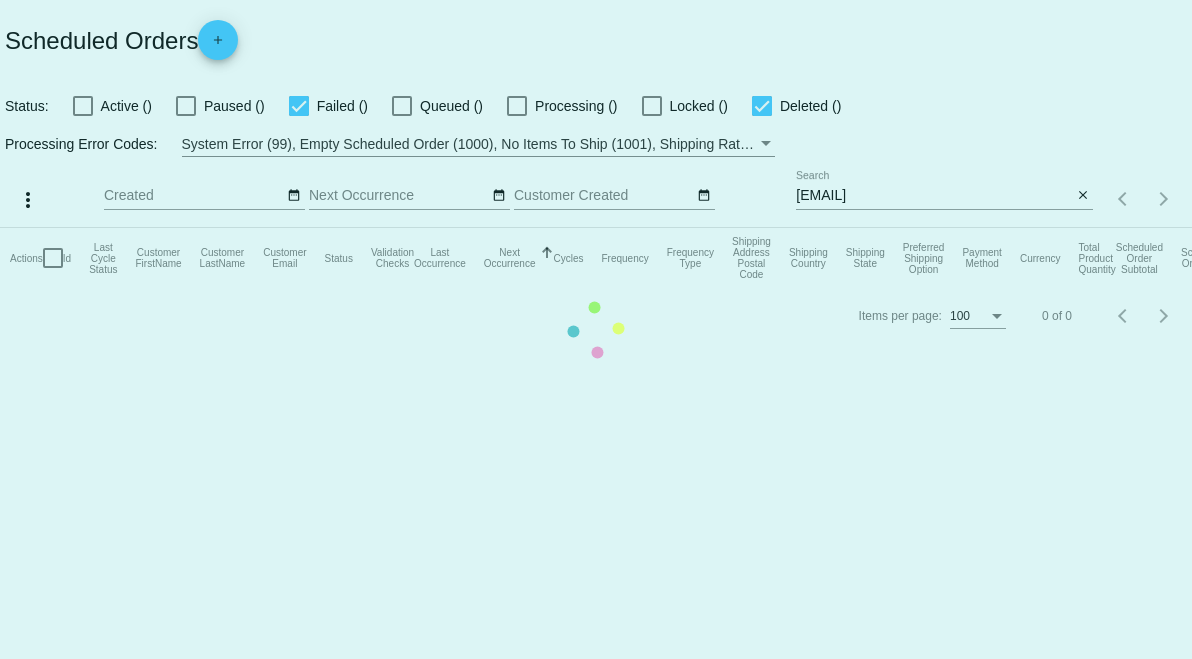 click on "Actions
Id   Last Cycle Status   Customer FirstName   Customer LastName   Customer Email   Status   Validation Checks   Last Occurrence   Next Occurrence   Sorted by NextOccurrenceUtc ascending  Cycles   Frequency   Frequency Type   Shipping Address Postal Code
Shipping Country
Shipping State
Preferred Shipping Option
Payment Method   Currency   Total Product Quantity   Scheduled Order Subtotal
Scheduled Order LTV" 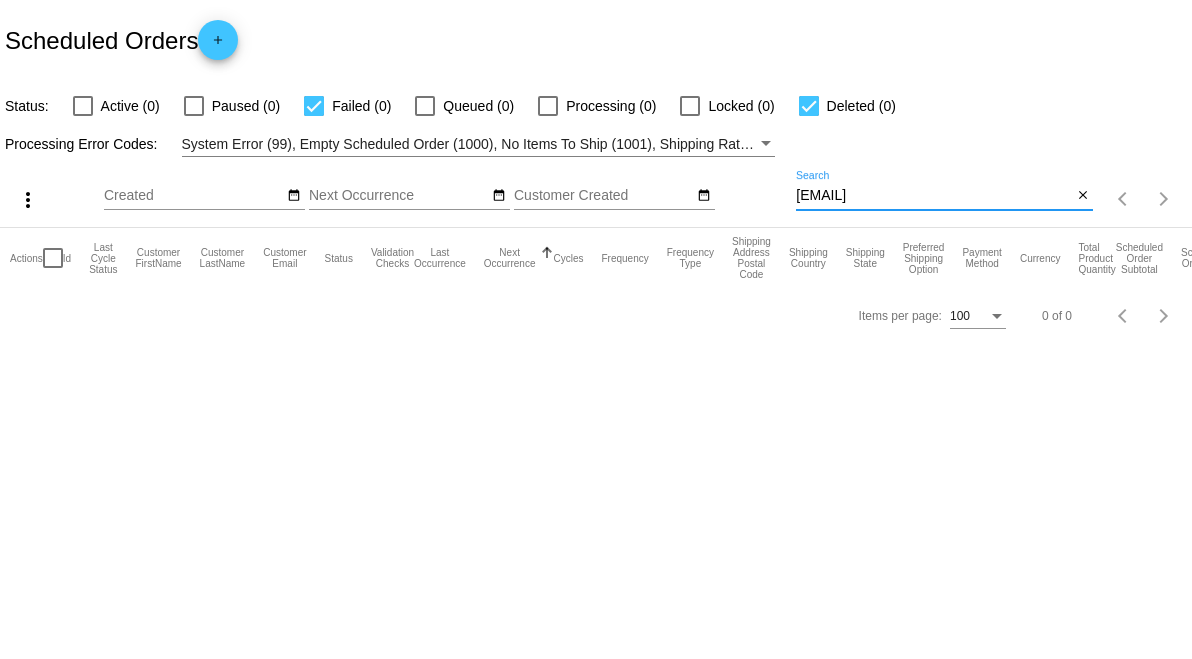 click on "liddledm@hotmail.com" at bounding box center [934, 196] 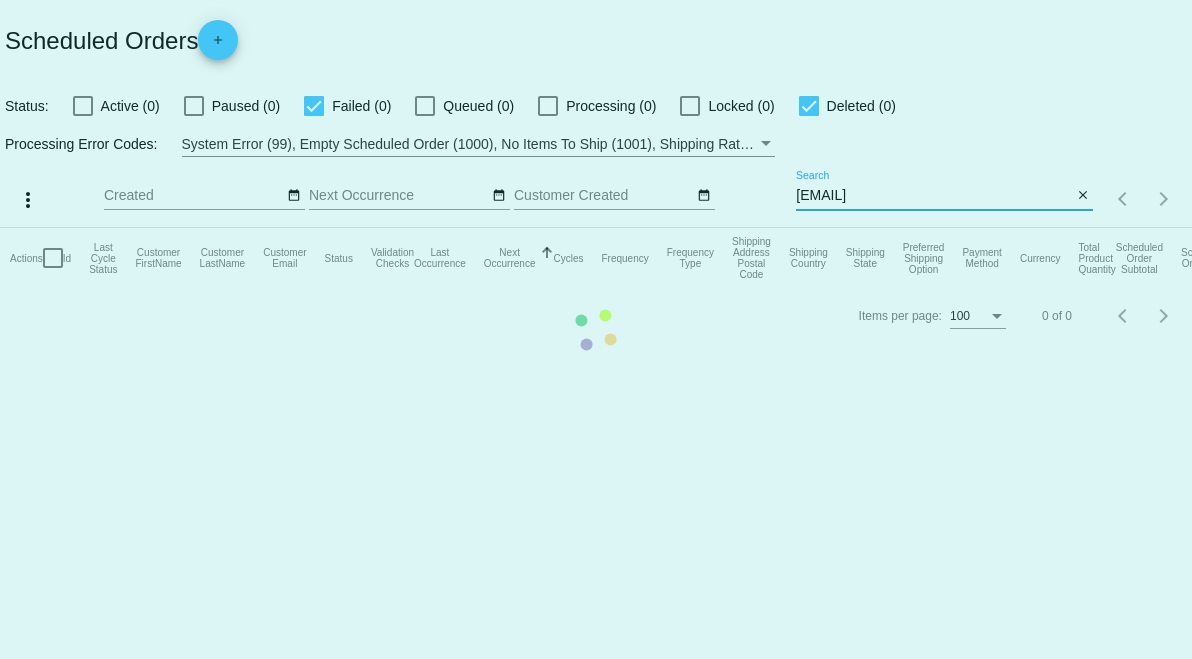 type on "[USERNAME]@[DOMAIN]" 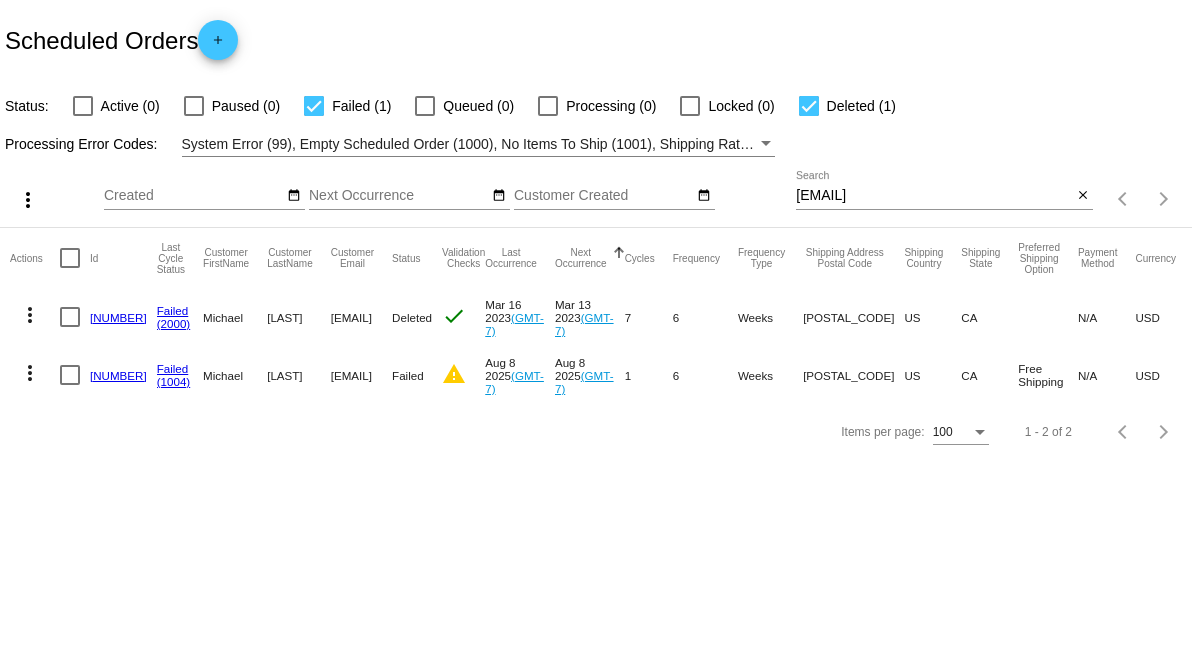 click on "840345" 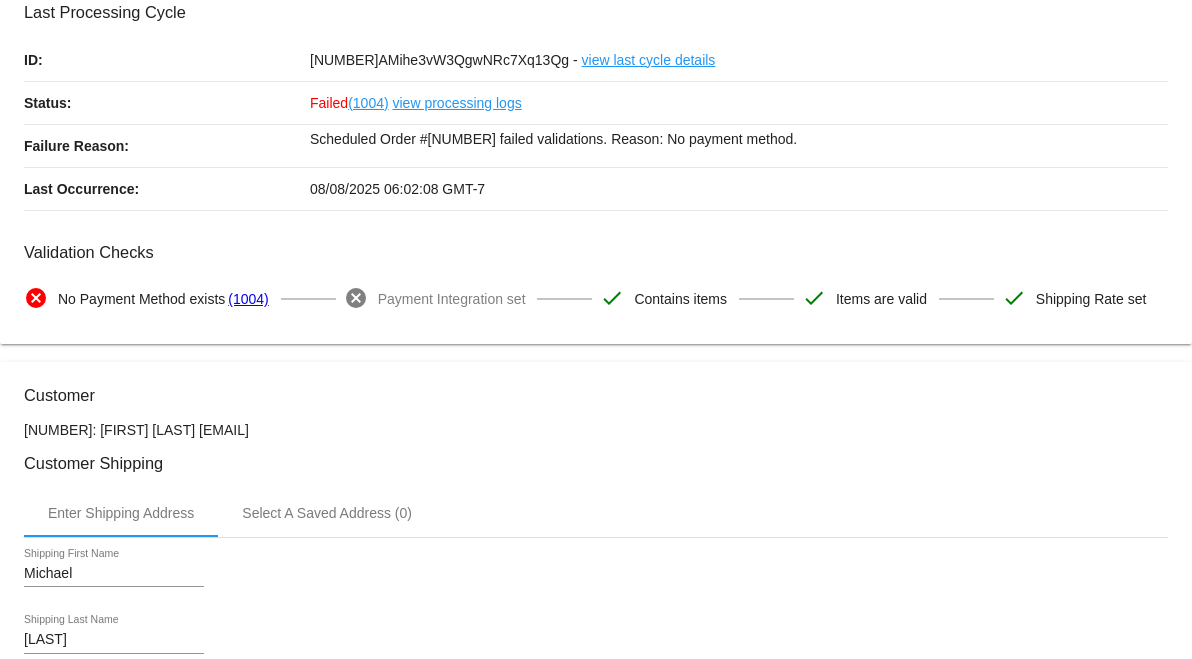 scroll, scrollTop: 111, scrollLeft: 0, axis: vertical 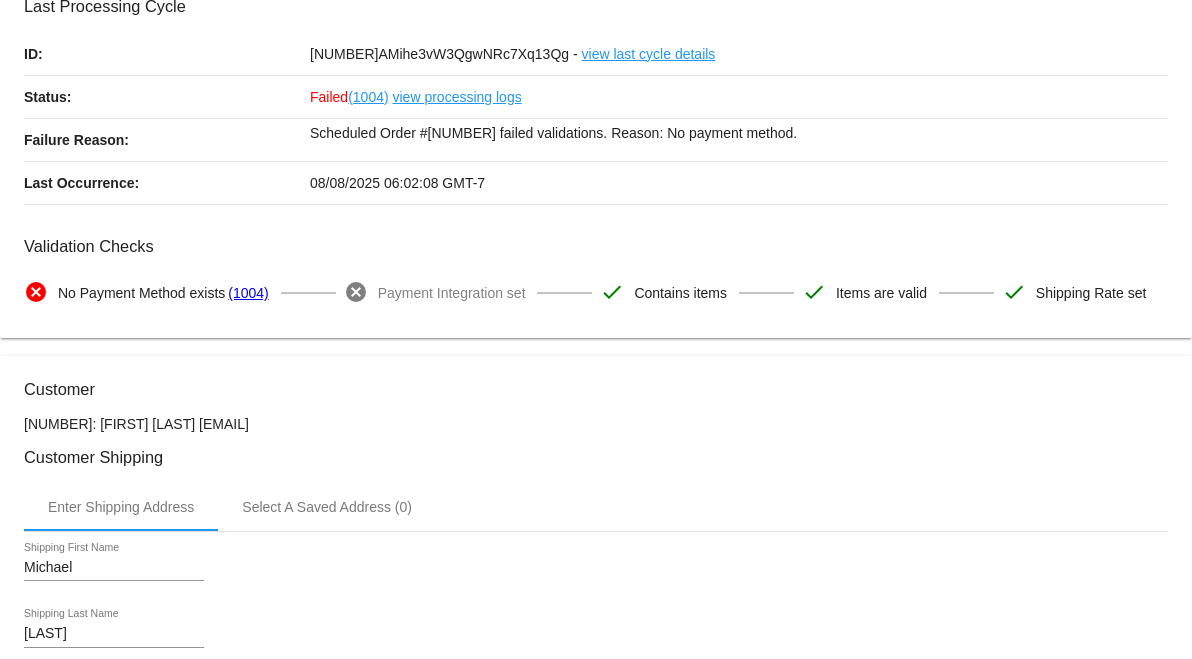 drag, startPoint x: 317, startPoint y: 423, endPoint x: 178, endPoint y: 428, distance: 139.0899 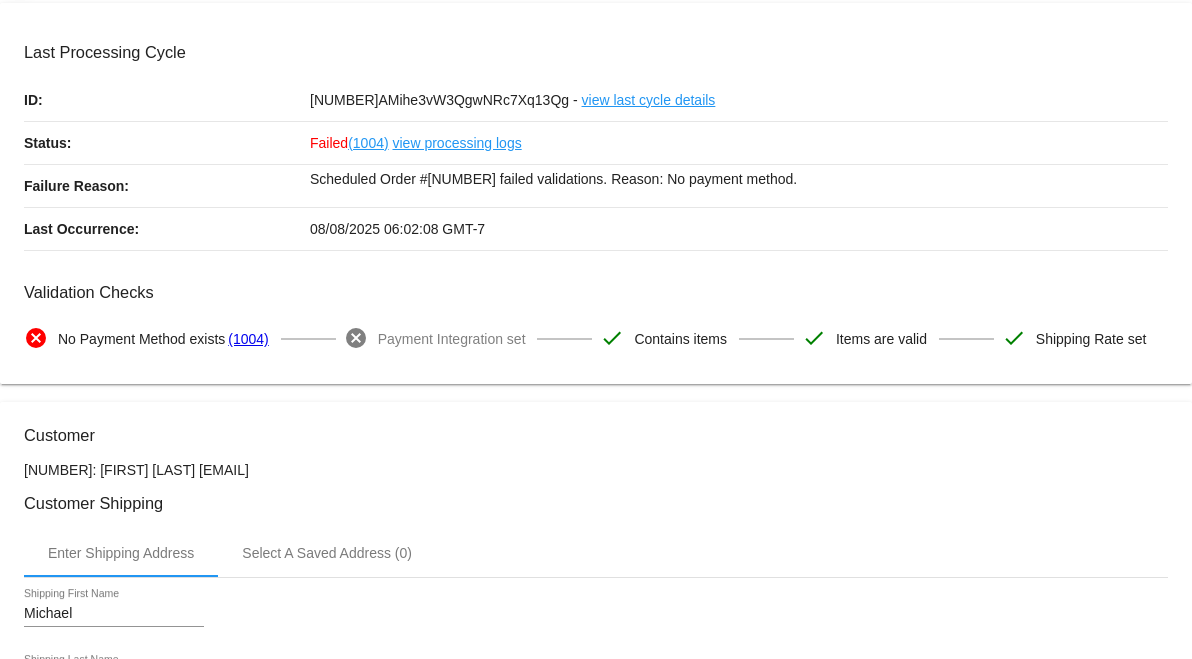 scroll, scrollTop: 0, scrollLeft: 0, axis: both 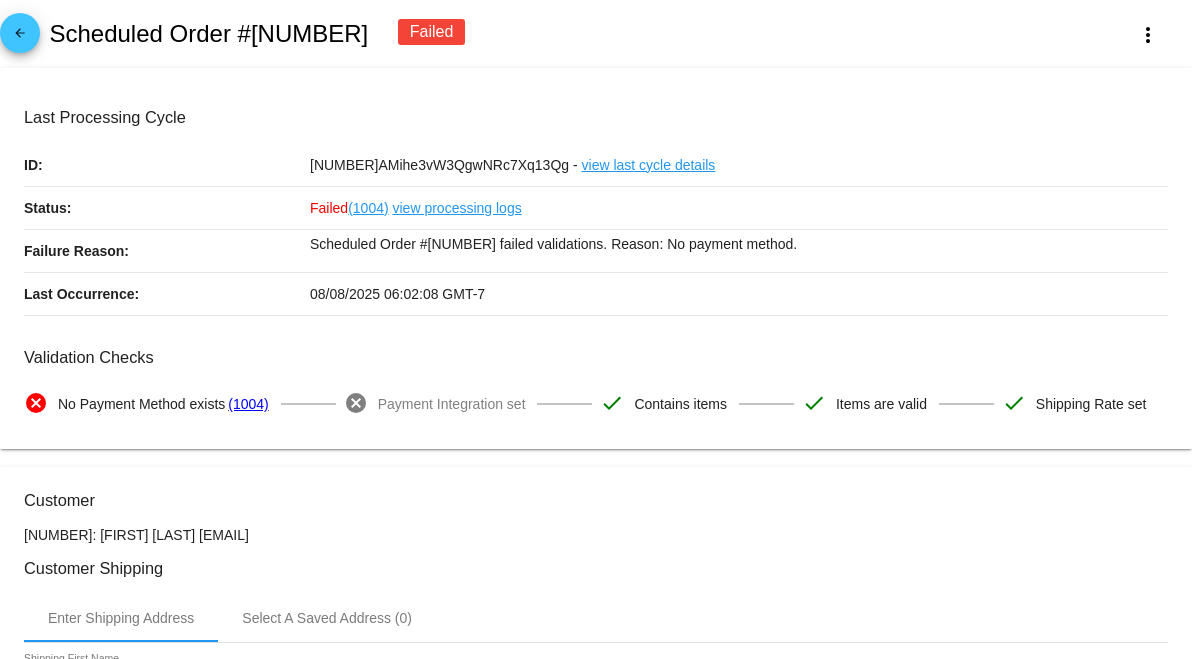 drag, startPoint x: 469, startPoint y: 241, endPoint x: 299, endPoint y: 248, distance: 170.14406 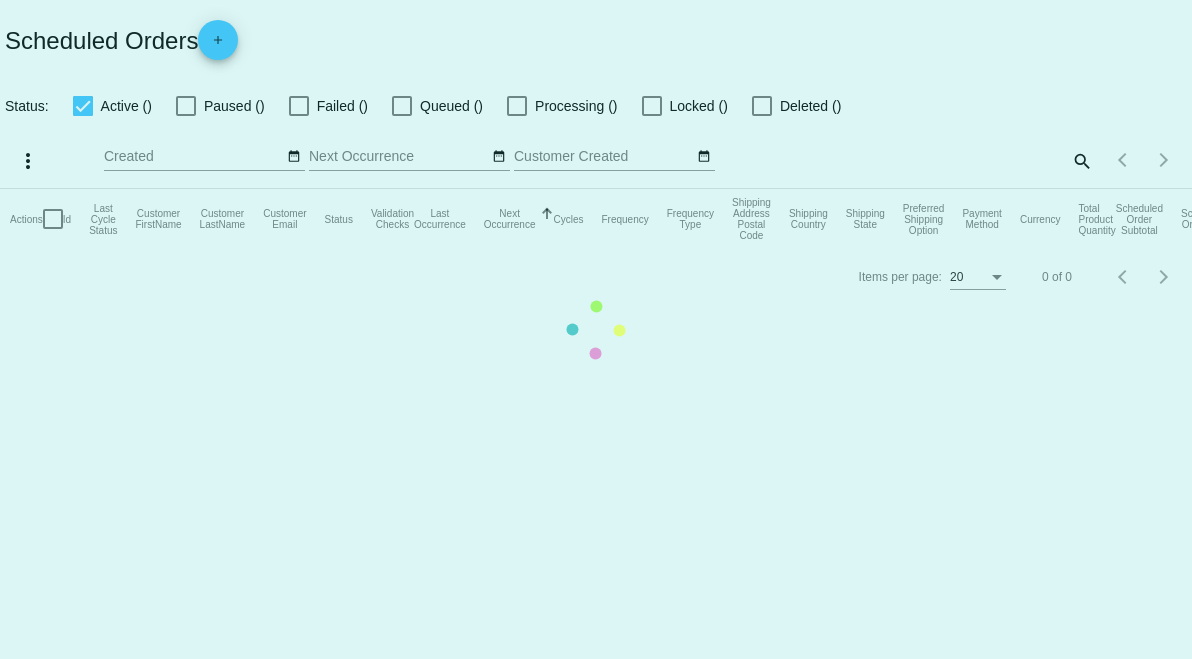 scroll, scrollTop: 0, scrollLeft: 0, axis: both 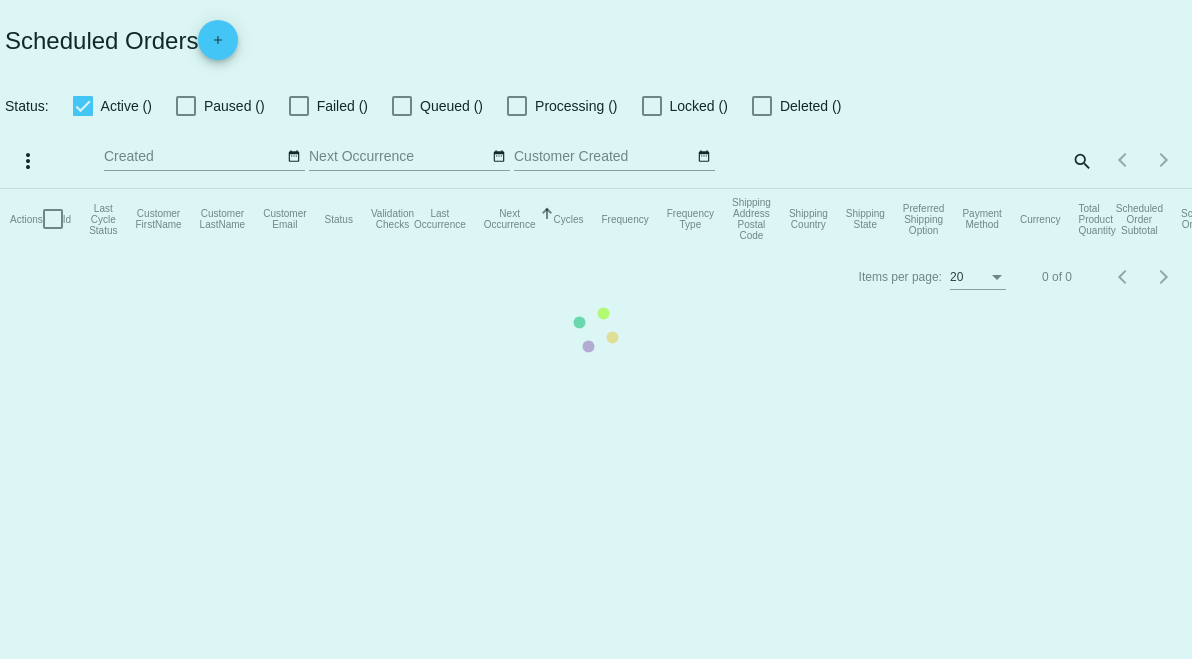 checkbox on "false" 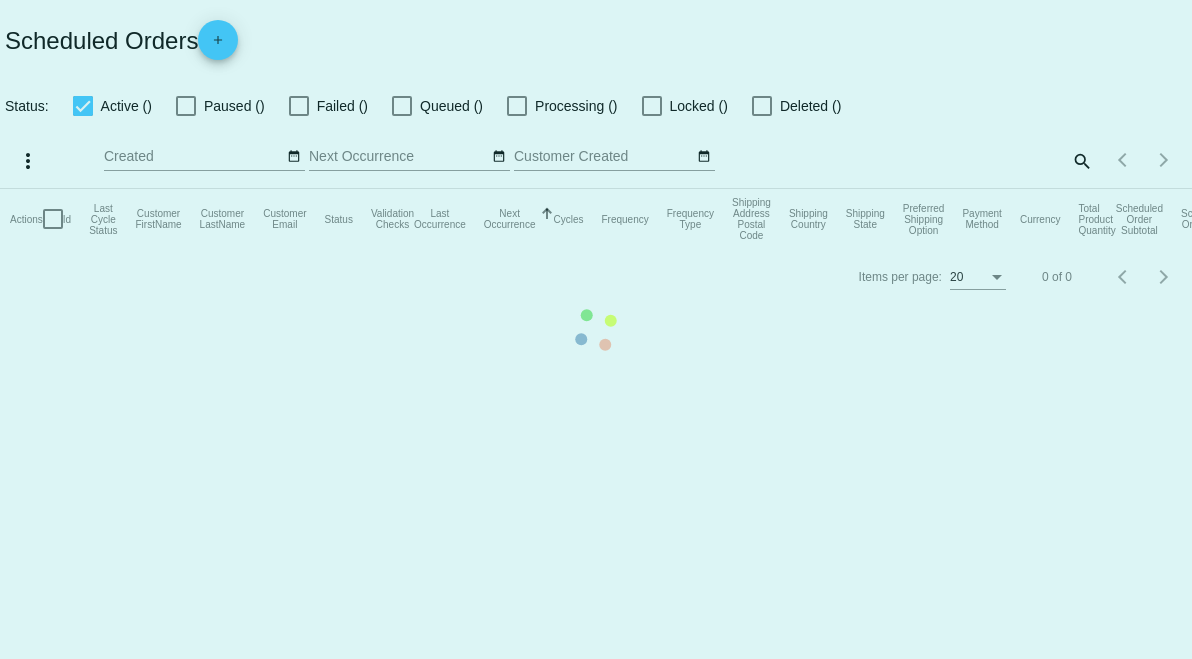 checkbox on "true" 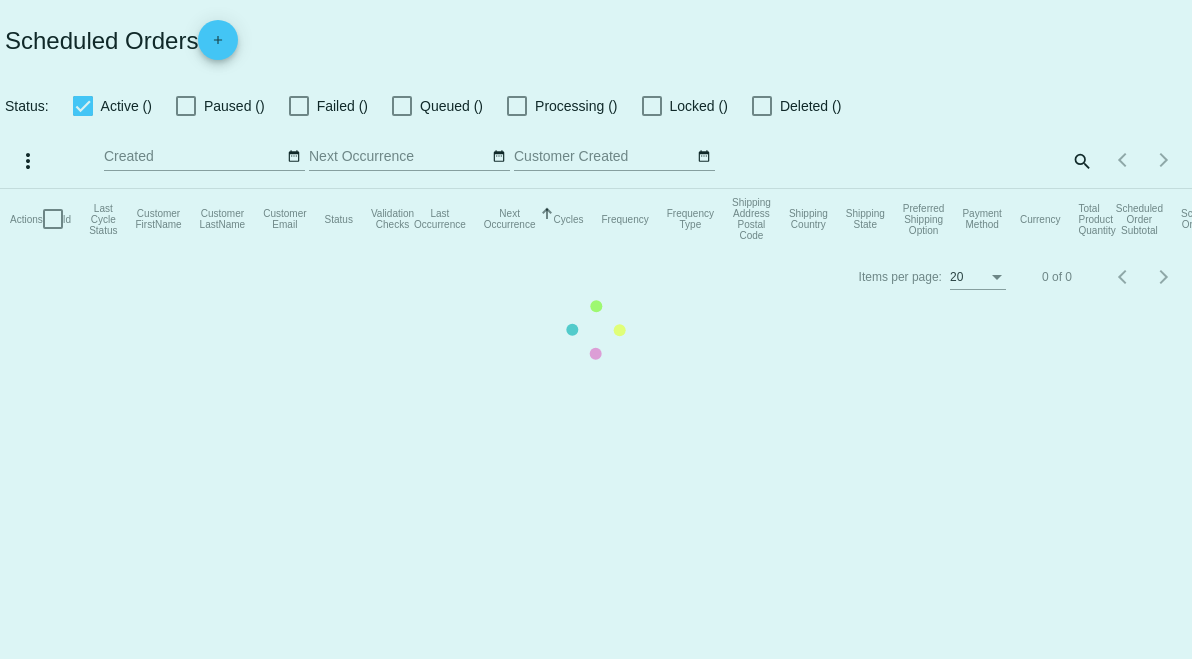 checkbox on "true" 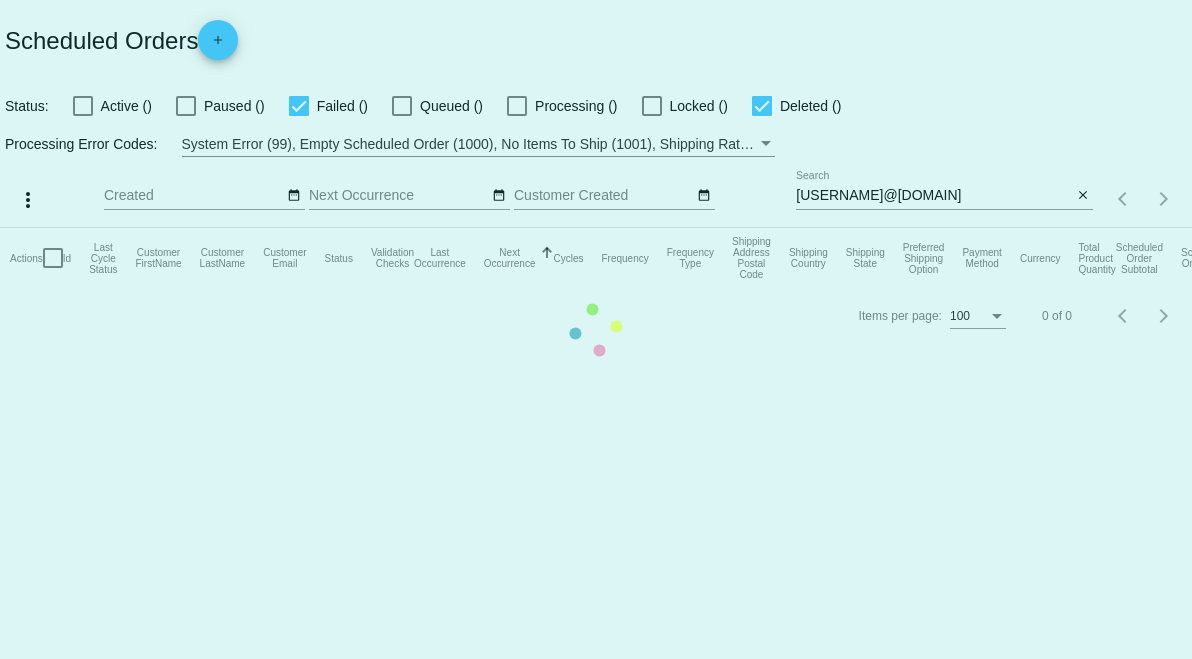 click on "Actions
Id   Last Cycle Status   Customer FirstName   Customer LastName   Customer Email   Status   Validation Checks   Last Occurrence   Next Occurrence   Sorted by NextOccurrenceUtc ascending  Cycles   Frequency   Frequency Type   Shipping Address Postal Code
Shipping Country
Shipping State
Preferred Shipping Option
Payment Method   Currency   Total Product Quantity   Scheduled Order Subtotal
Scheduled Order LTV" 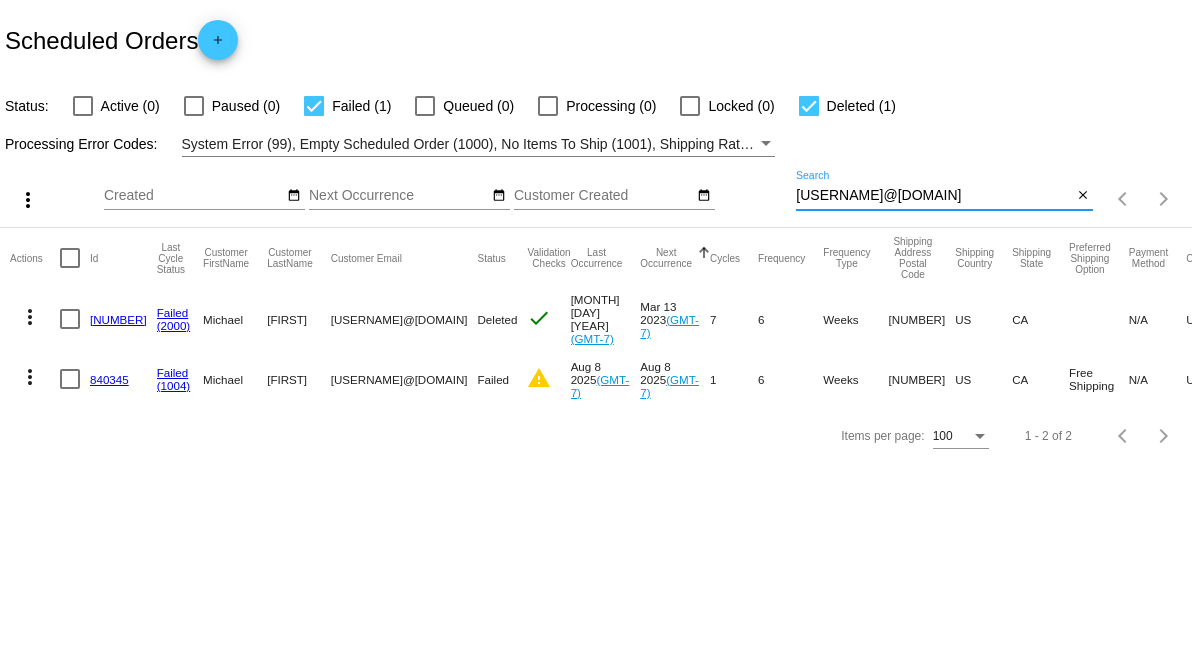 paste on "[USERNAME]@[DOMAIN]" 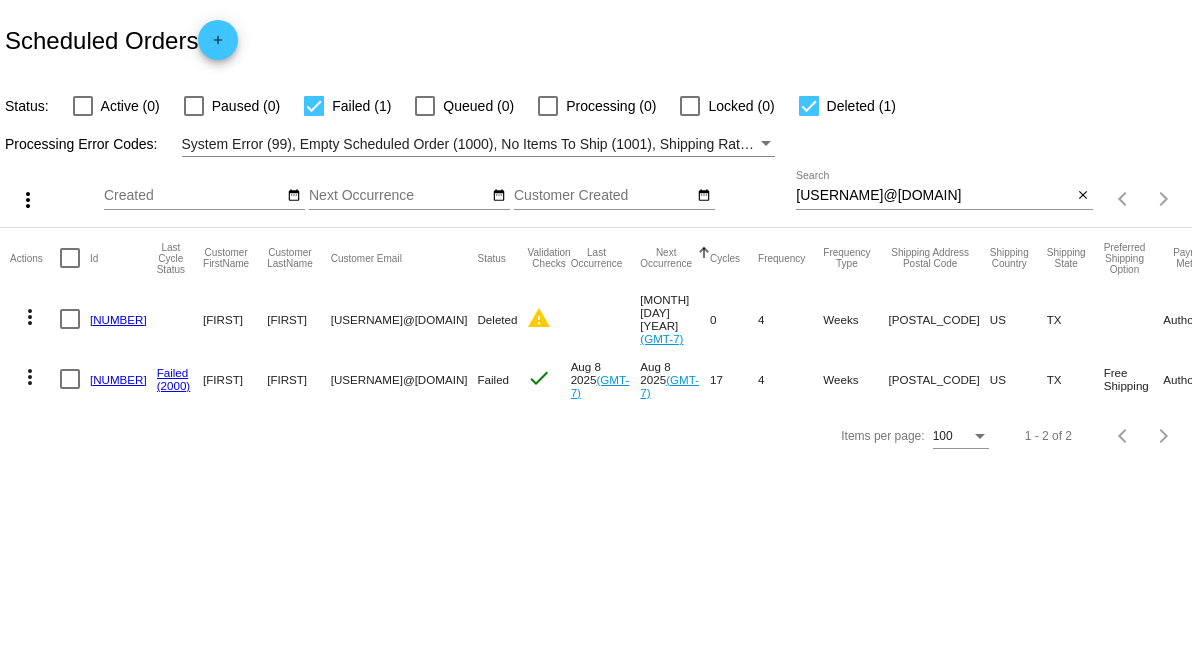 click on "[NUMBER]" 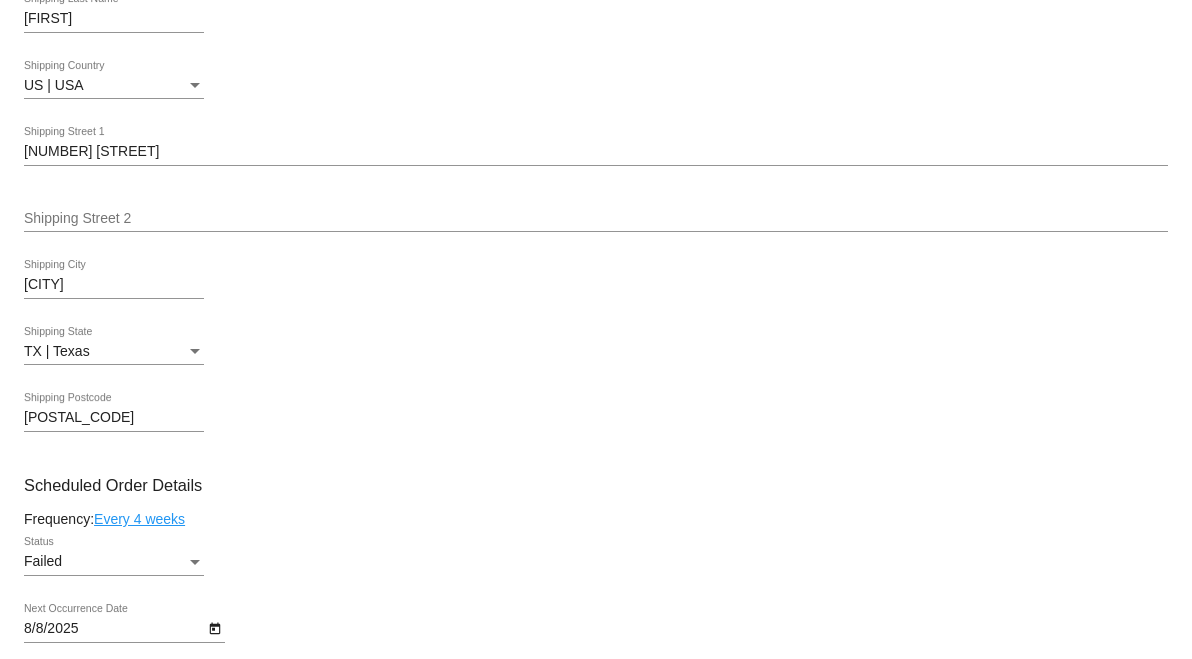 scroll, scrollTop: 0, scrollLeft: 0, axis: both 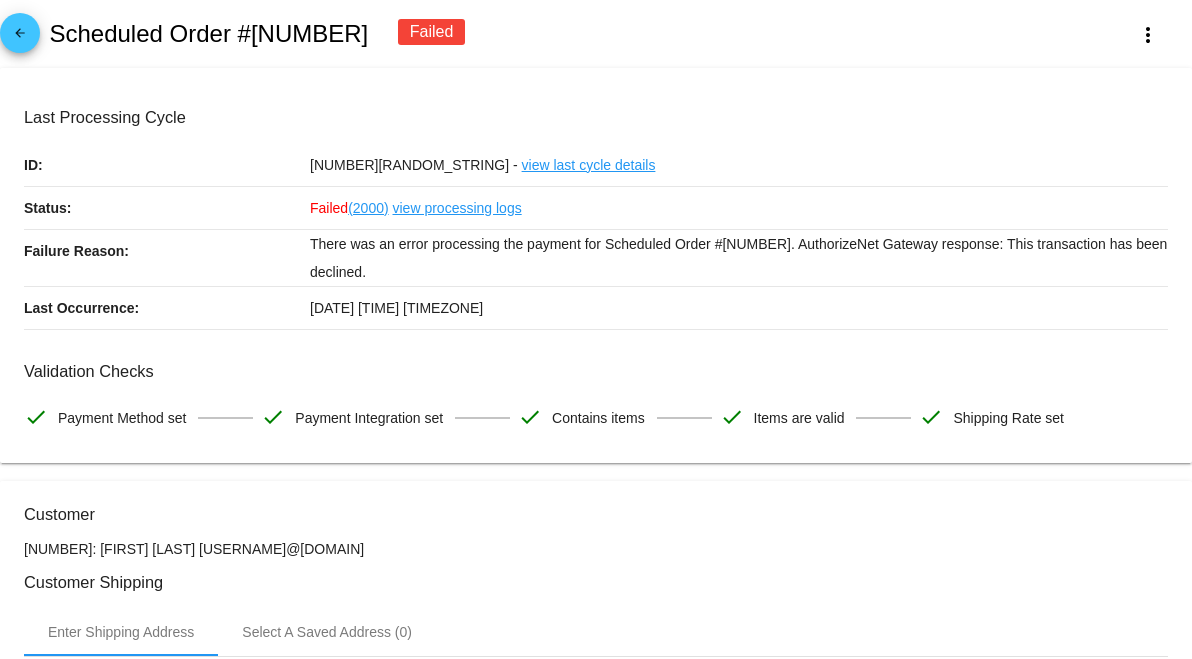 drag, startPoint x: 337, startPoint y: 30, endPoint x: 53, endPoint y: 31, distance: 284.00177 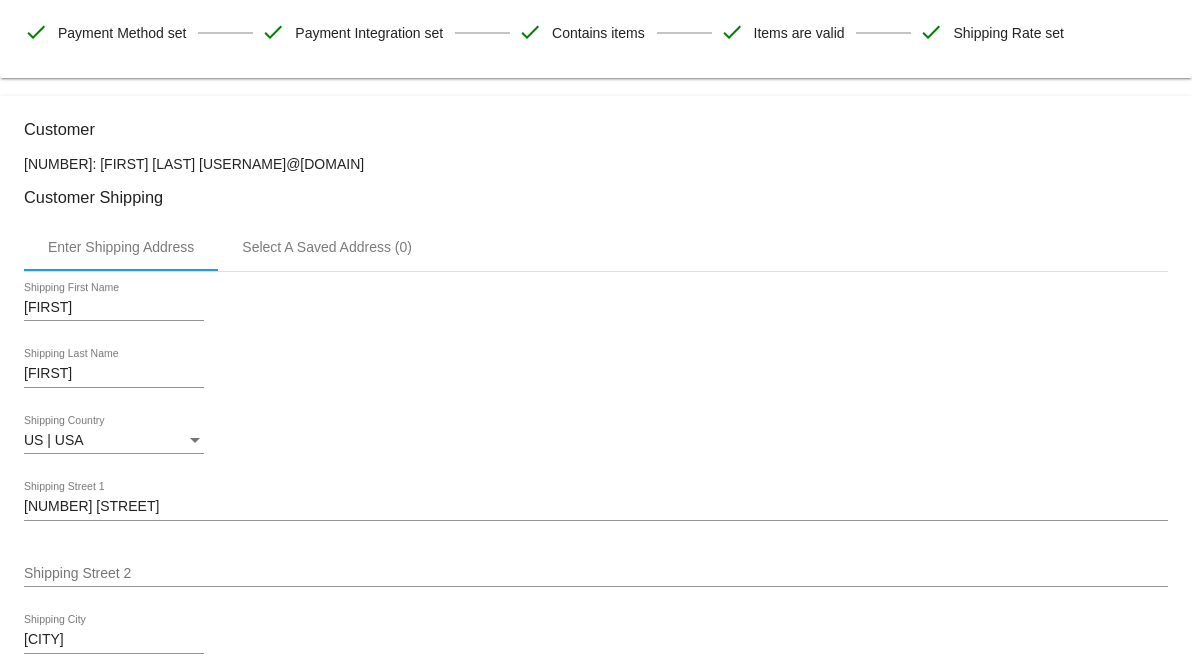 scroll, scrollTop: 444, scrollLeft: 0, axis: vertical 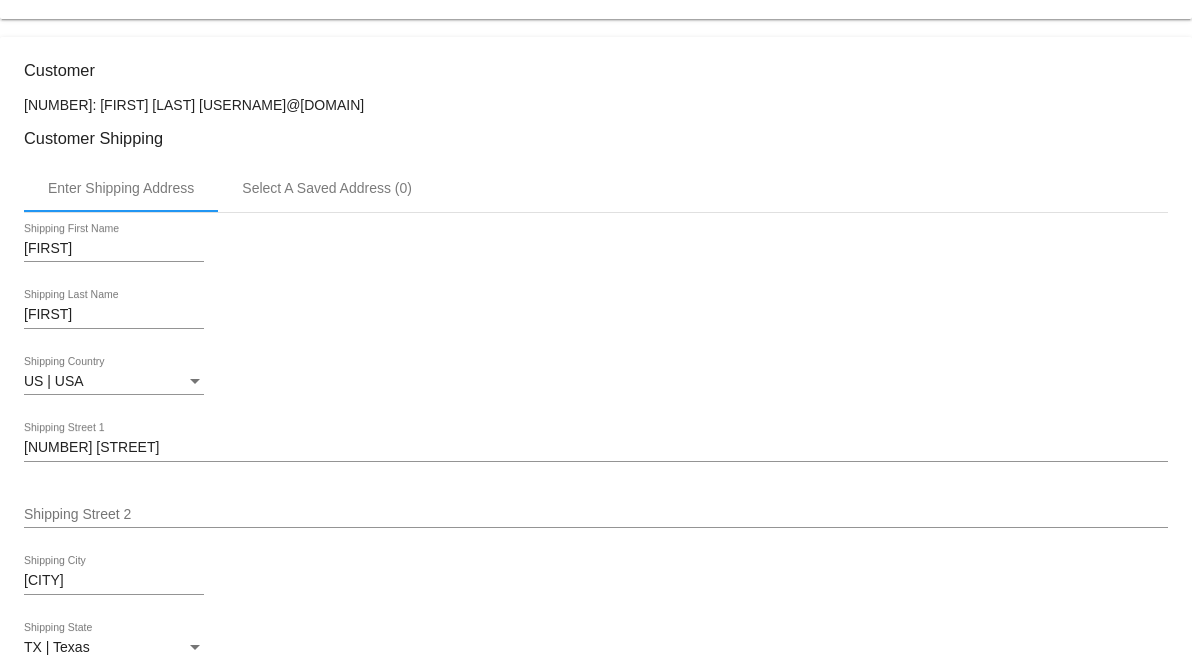 drag, startPoint x: 315, startPoint y: 103, endPoint x: 171, endPoint y: 107, distance: 144.05554 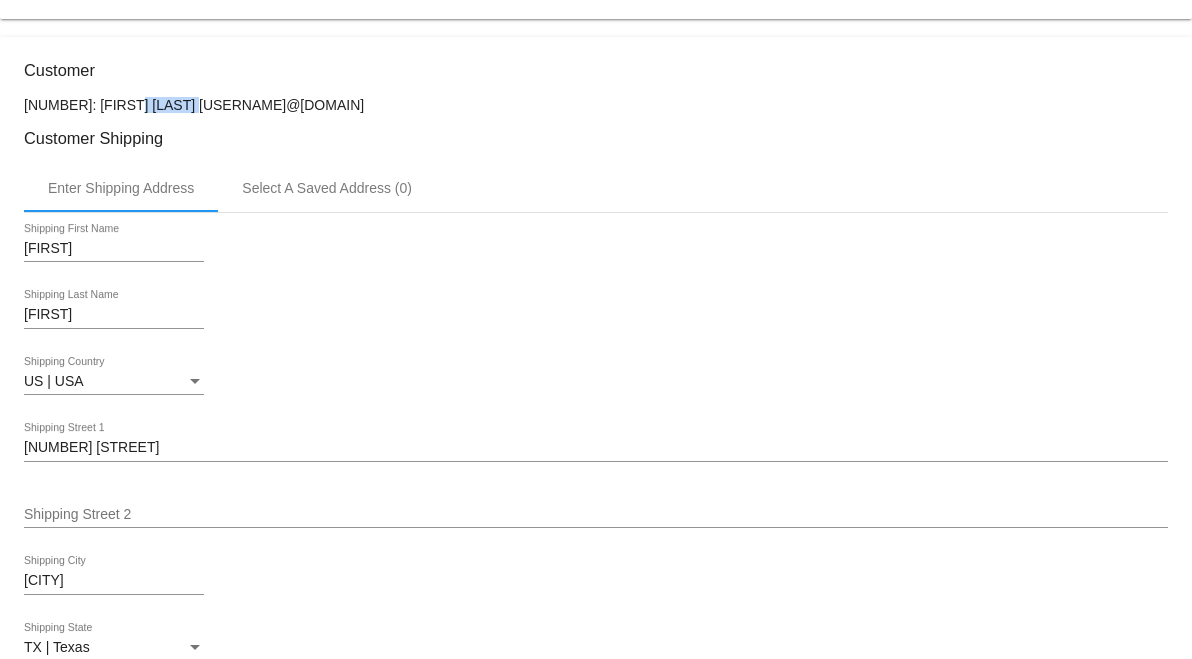 drag, startPoint x: 165, startPoint y: 108, endPoint x: 90, endPoint y: 107, distance: 75.00667 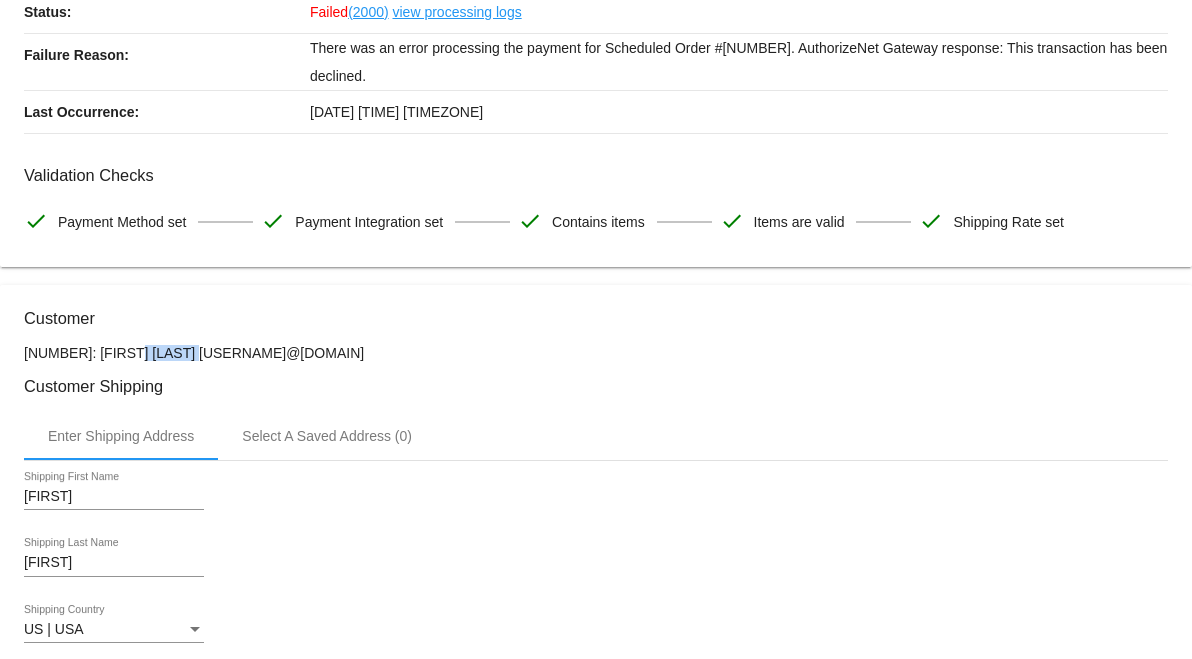 scroll, scrollTop: 0, scrollLeft: 0, axis: both 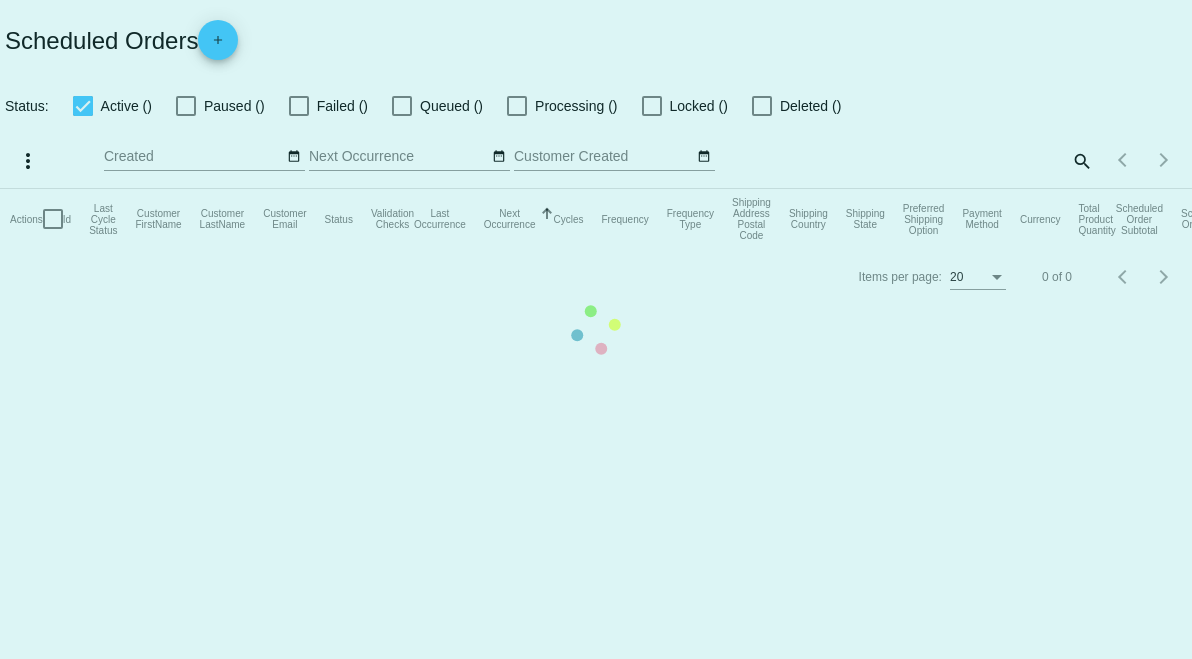 checkbox on "false" 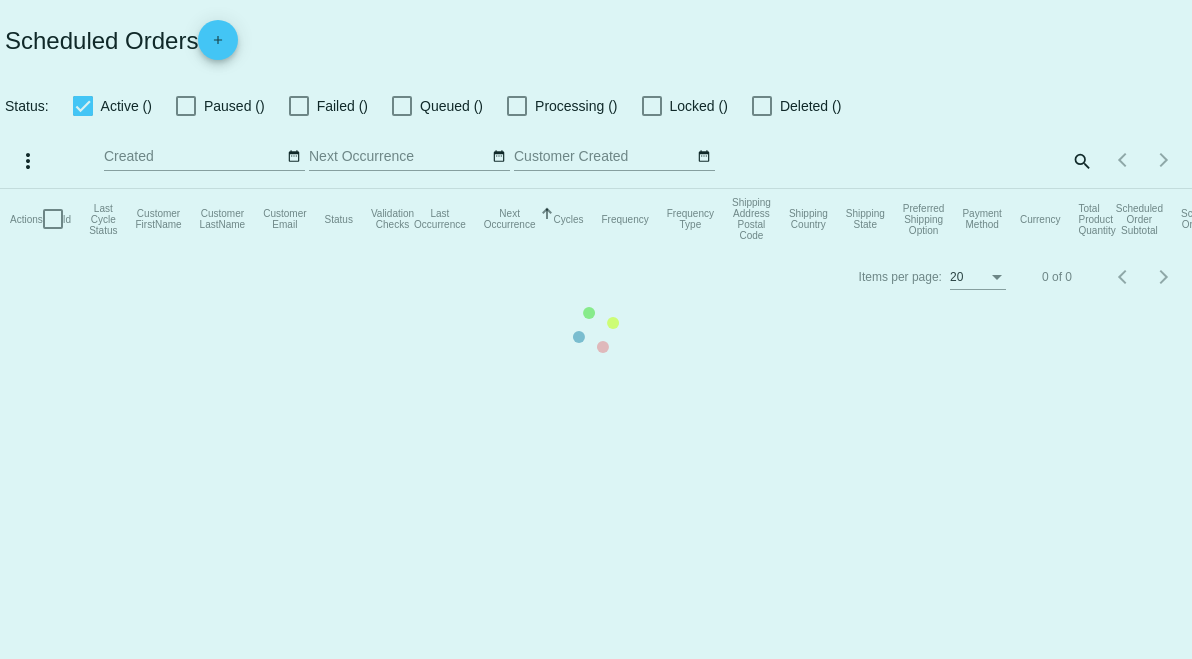 checkbox on "true" 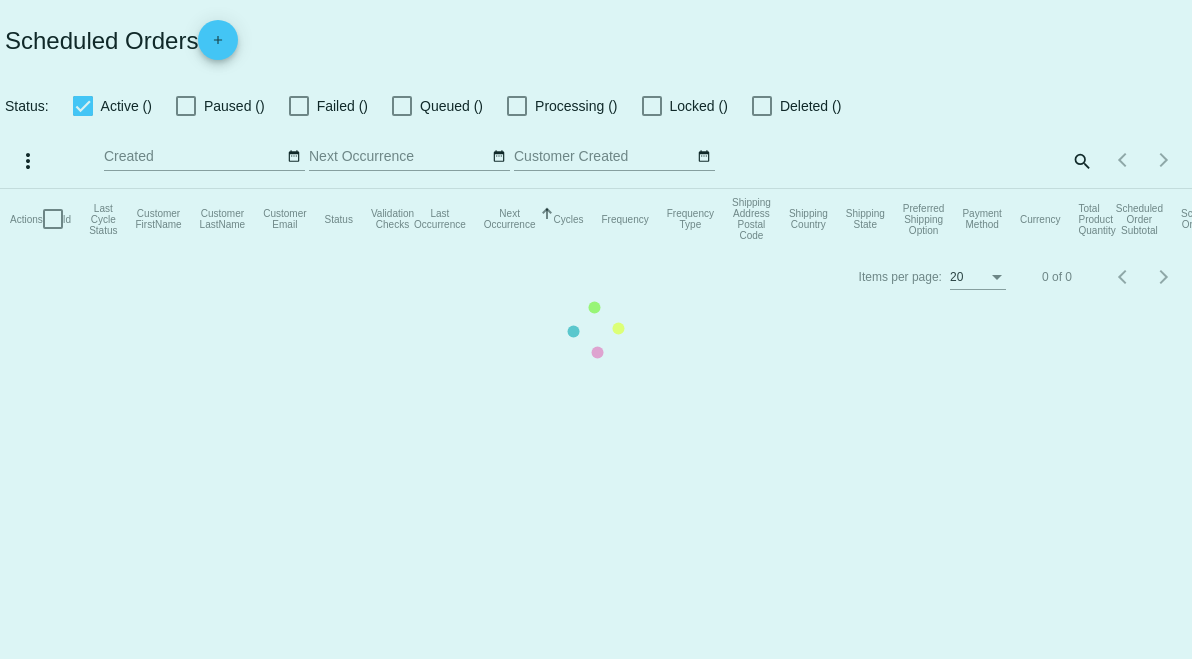 checkbox on "true" 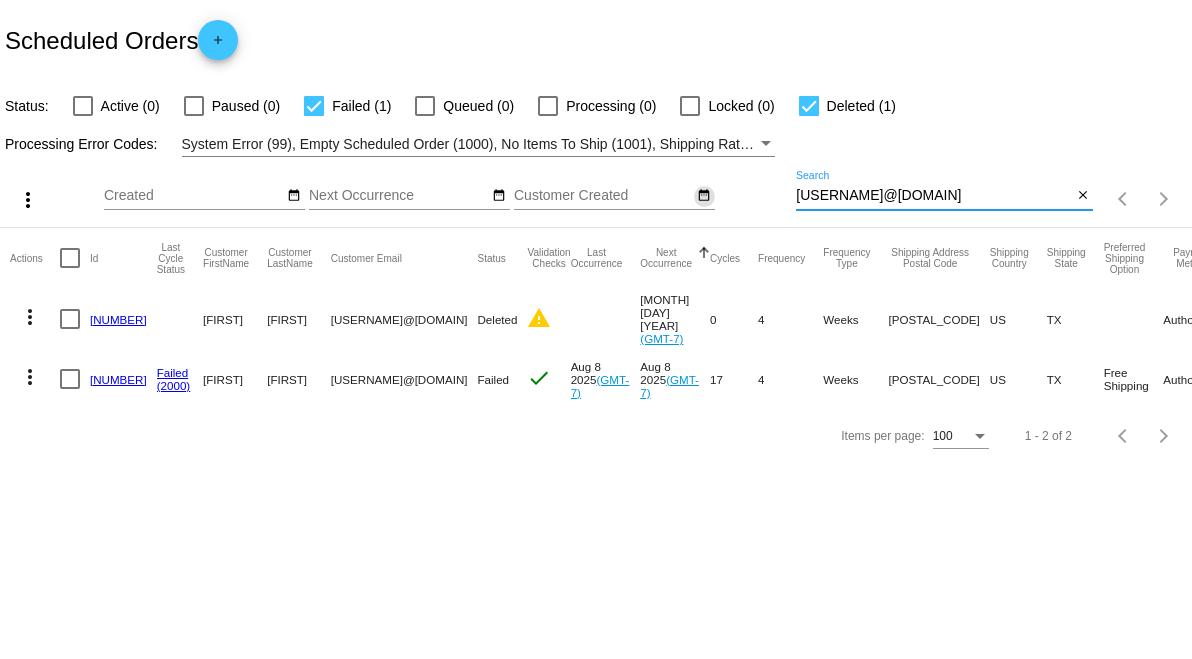 paste on "[USERNAME]@[DOMAIN]" 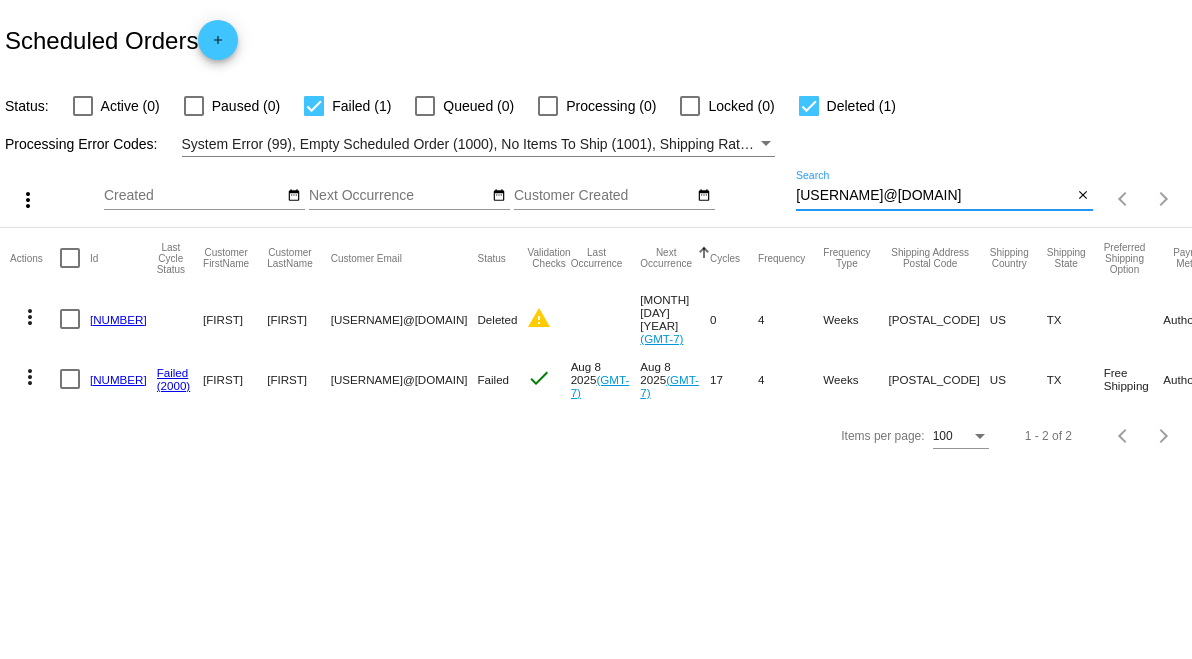type on "[USERNAME]@[DOMAIN]" 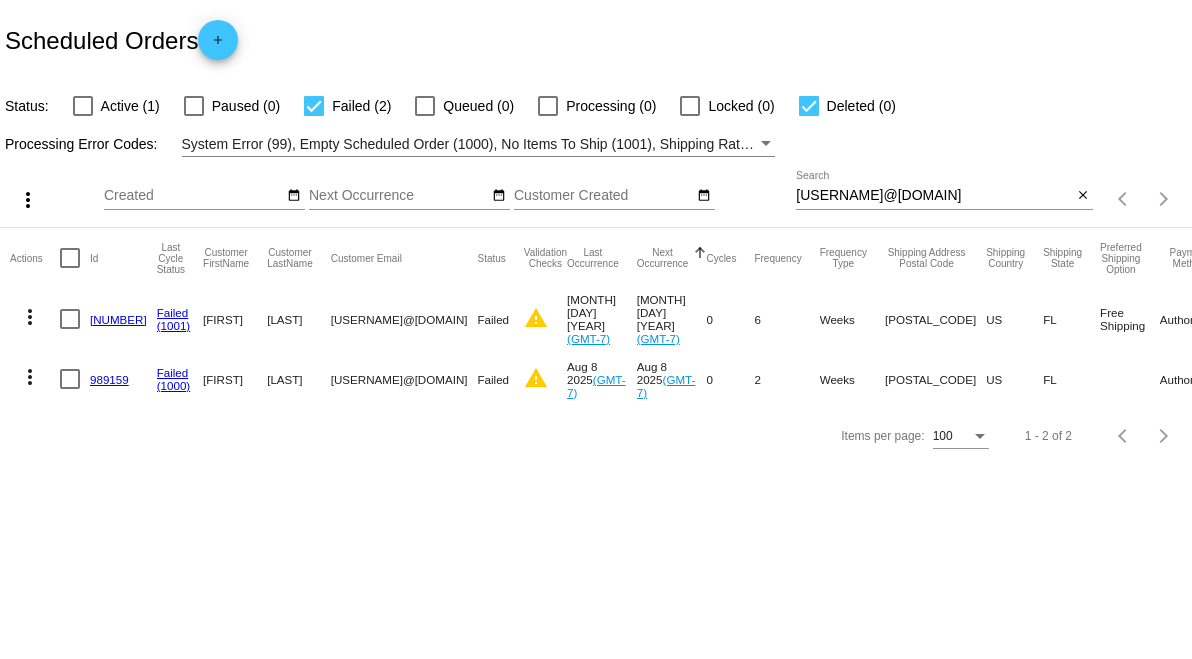 click on "989159" 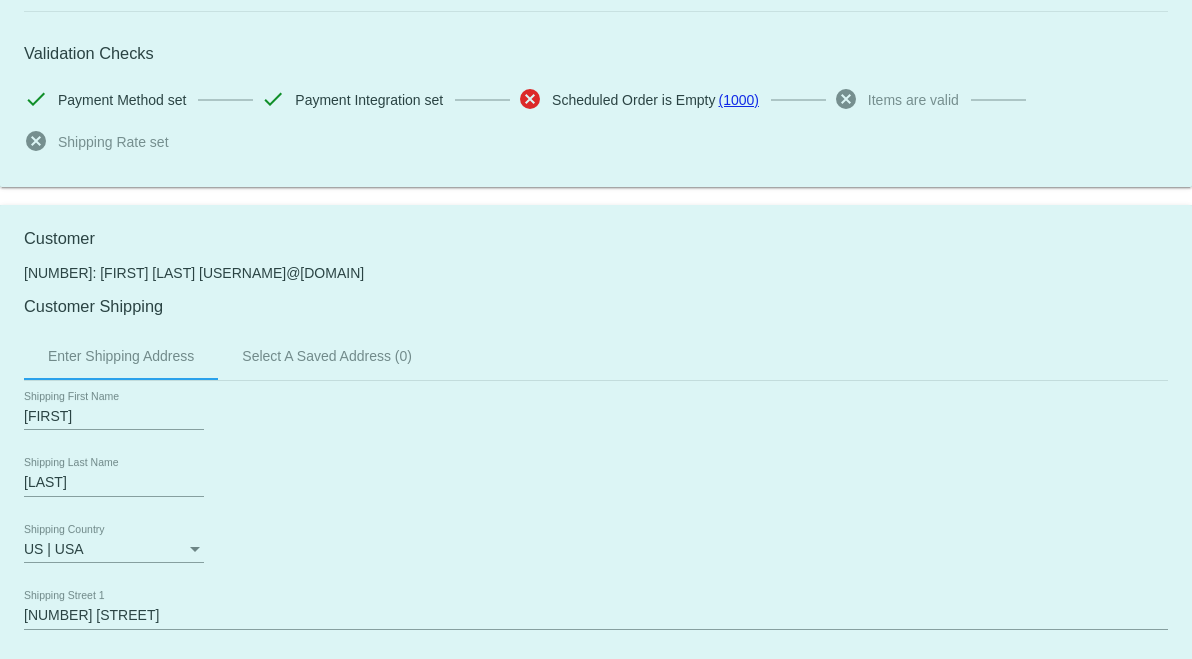 scroll, scrollTop: 333, scrollLeft: 0, axis: vertical 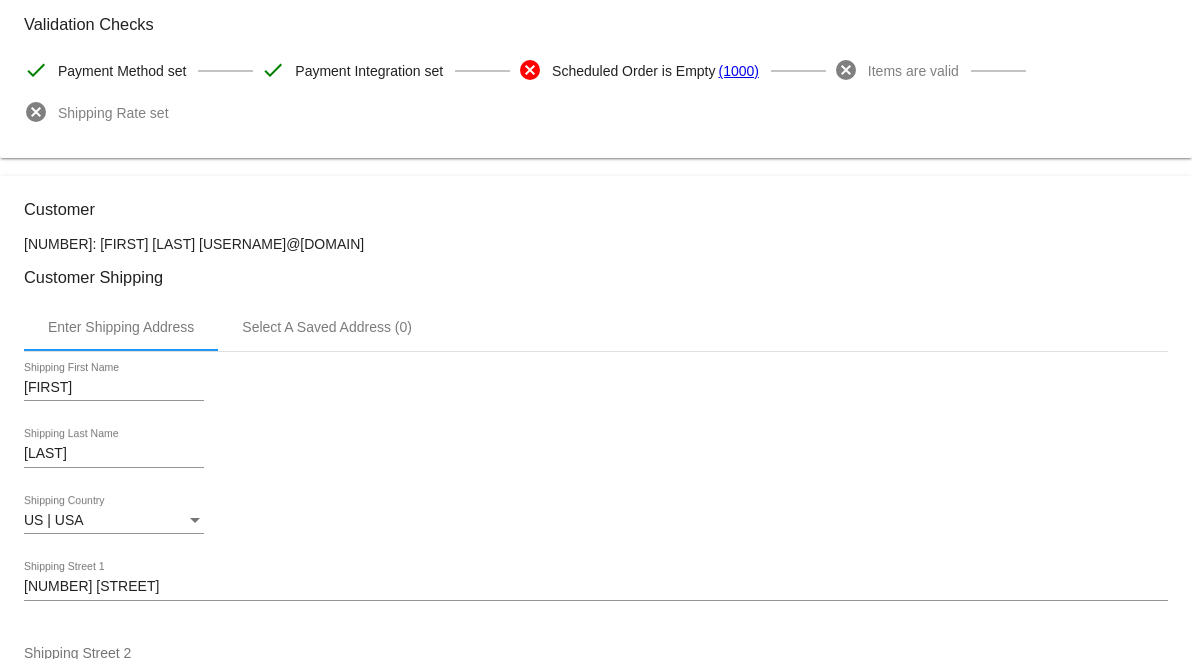 drag, startPoint x: 375, startPoint y: 247, endPoint x: 188, endPoint y: 245, distance: 187.0107 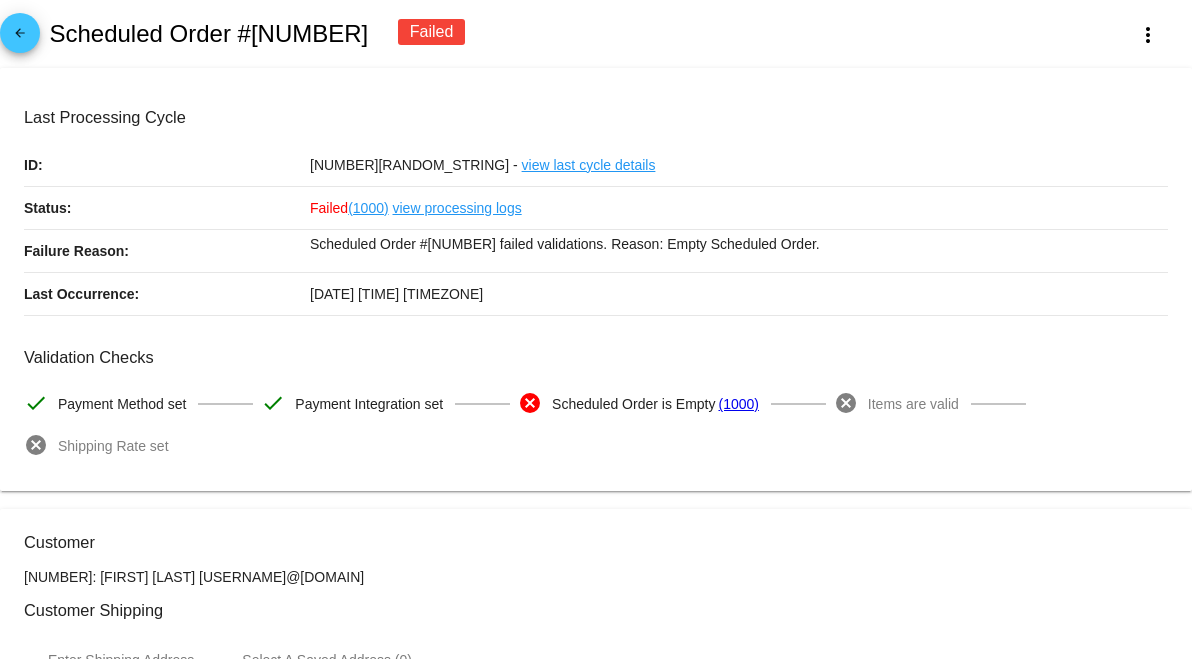 drag, startPoint x: 338, startPoint y: 36, endPoint x: 45, endPoint y: 44, distance: 293.1092 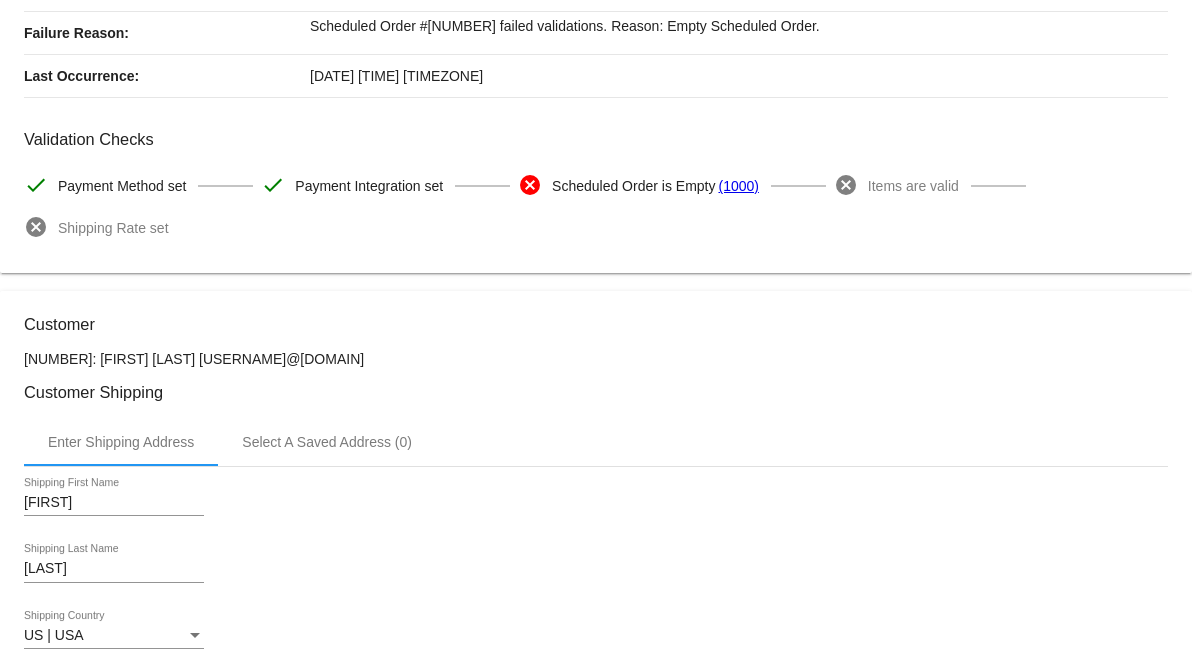 scroll, scrollTop: 444, scrollLeft: 0, axis: vertical 